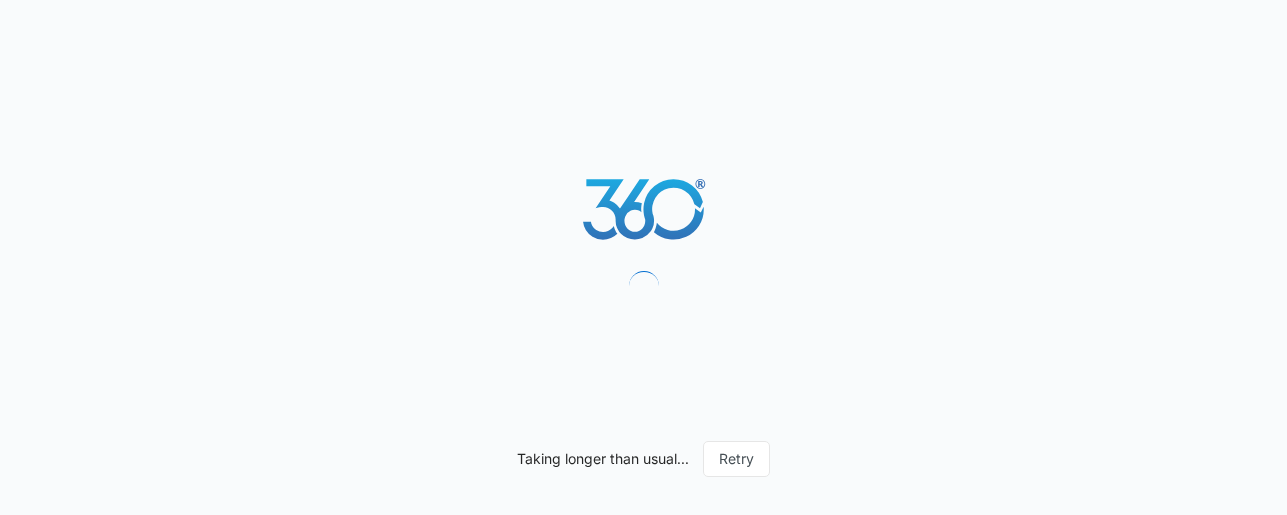 scroll, scrollTop: 0, scrollLeft: 0, axis: both 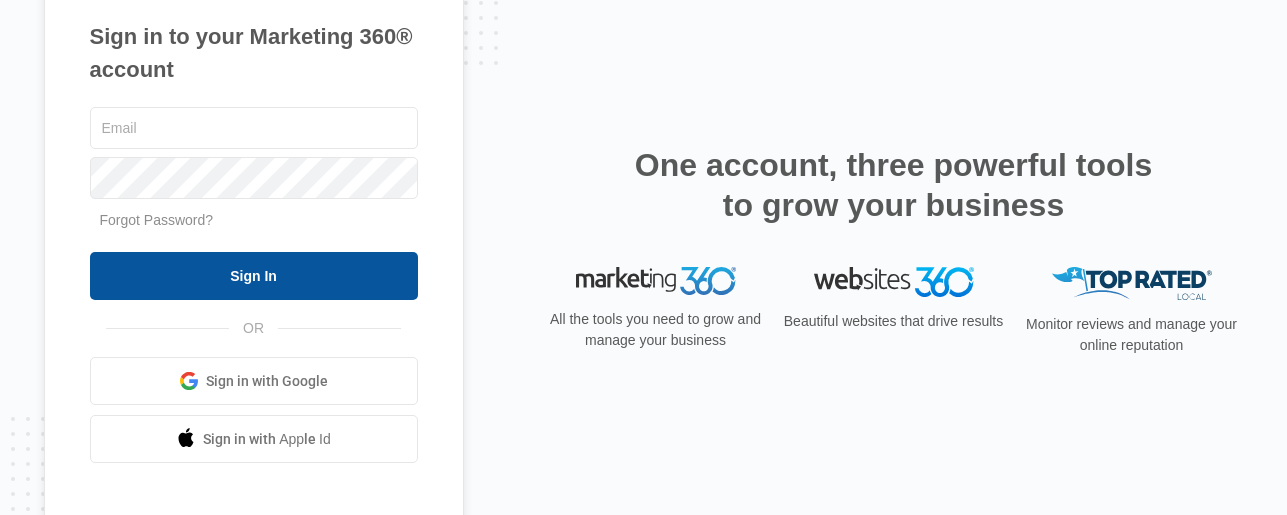 type on "[USERNAME]@[DOMAIN]" 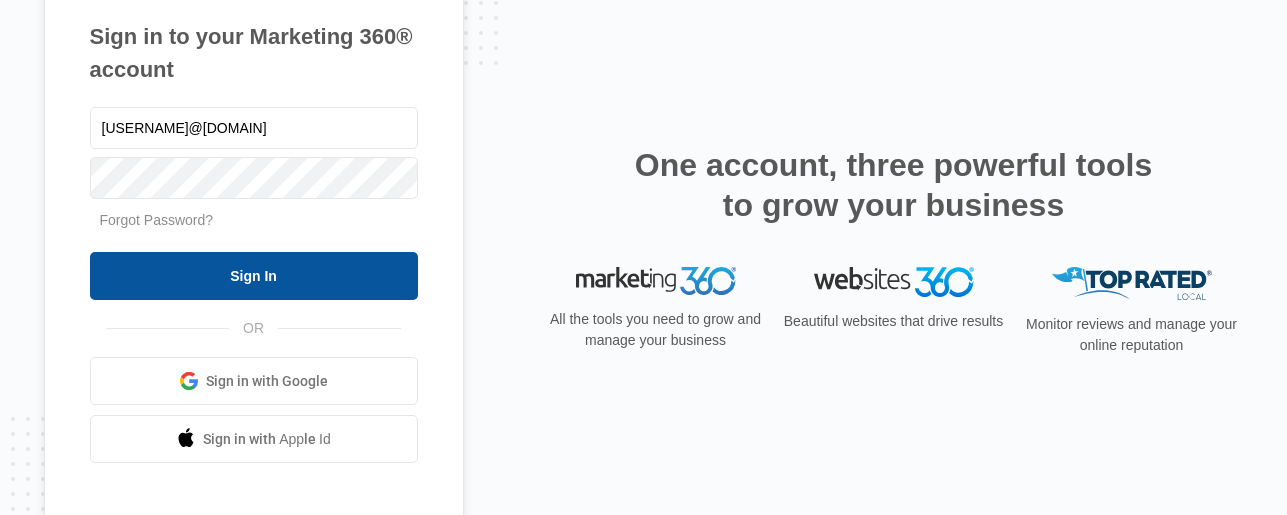 click on "Sign In" at bounding box center [254, 276] 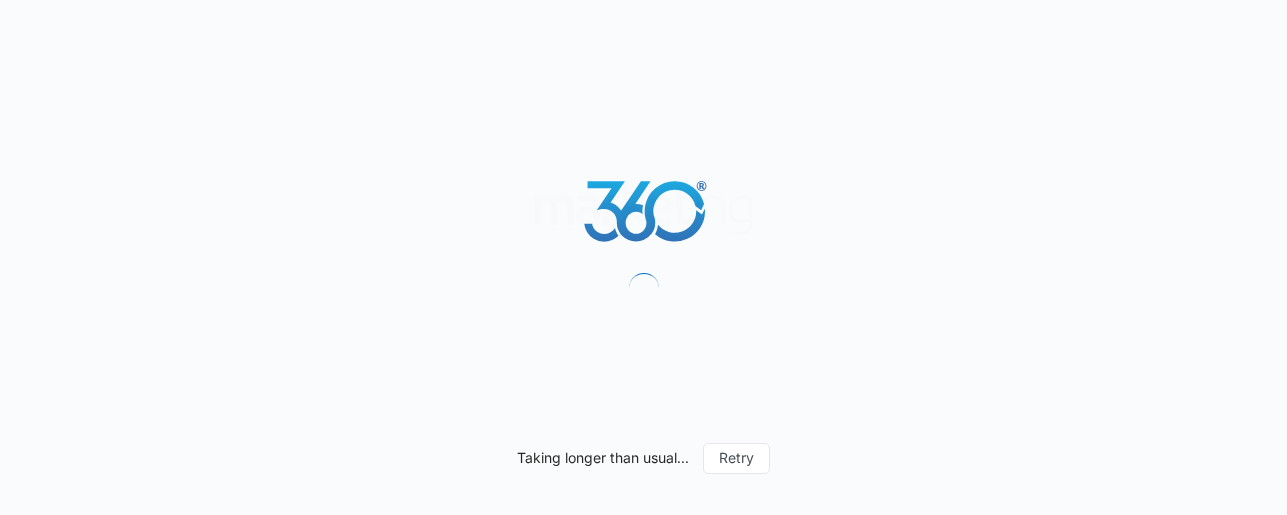 scroll, scrollTop: 0, scrollLeft: 0, axis: both 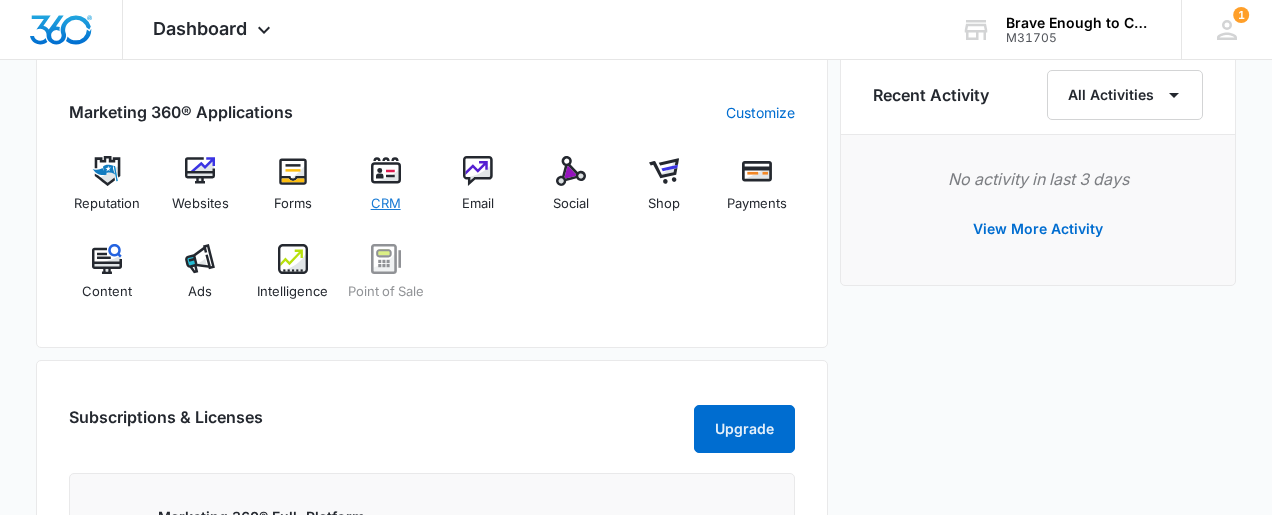 click at bounding box center [386, 171] 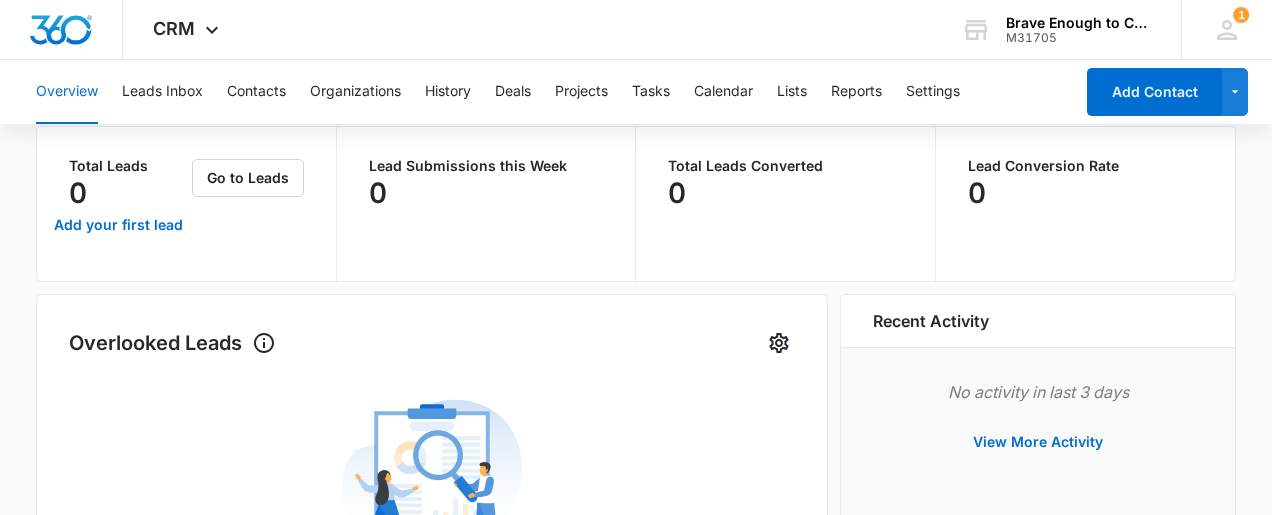 scroll, scrollTop: 0, scrollLeft: 0, axis: both 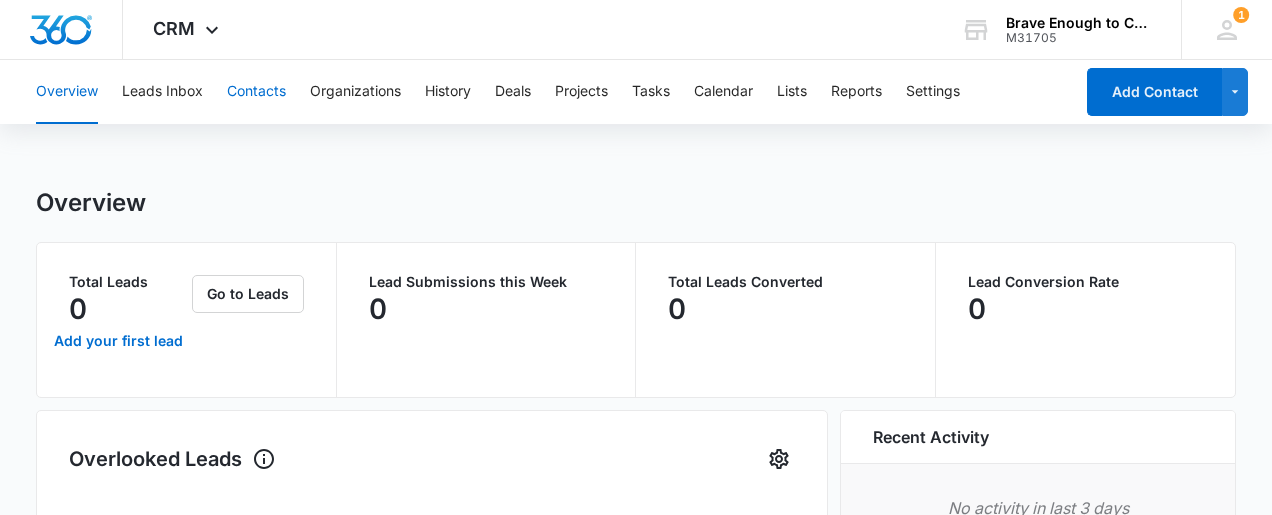 click on "Contacts" at bounding box center [256, 92] 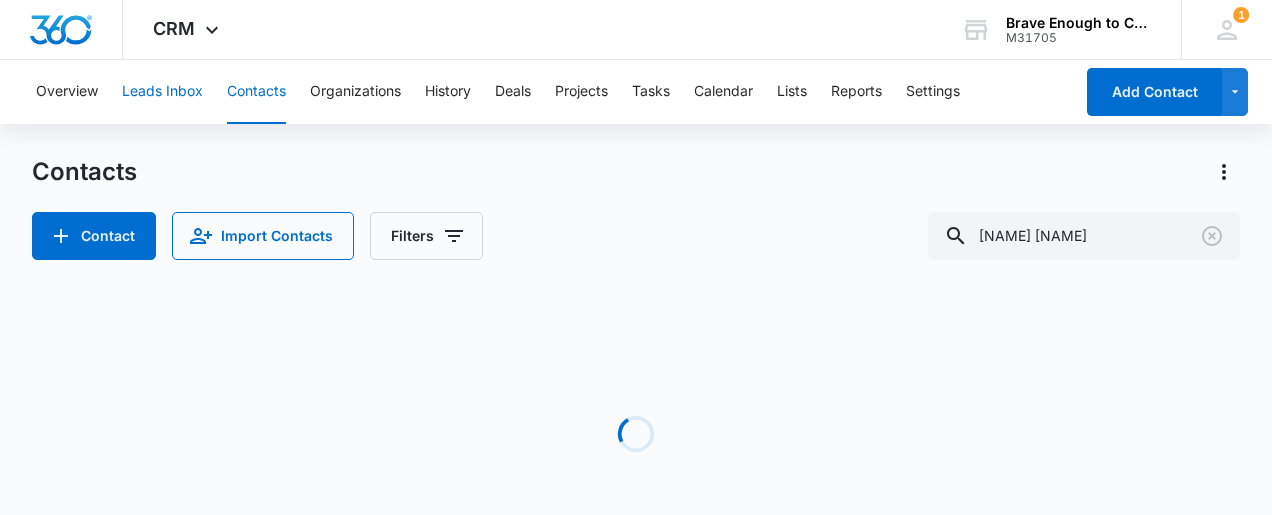 click on "Leads Inbox" at bounding box center (162, 92) 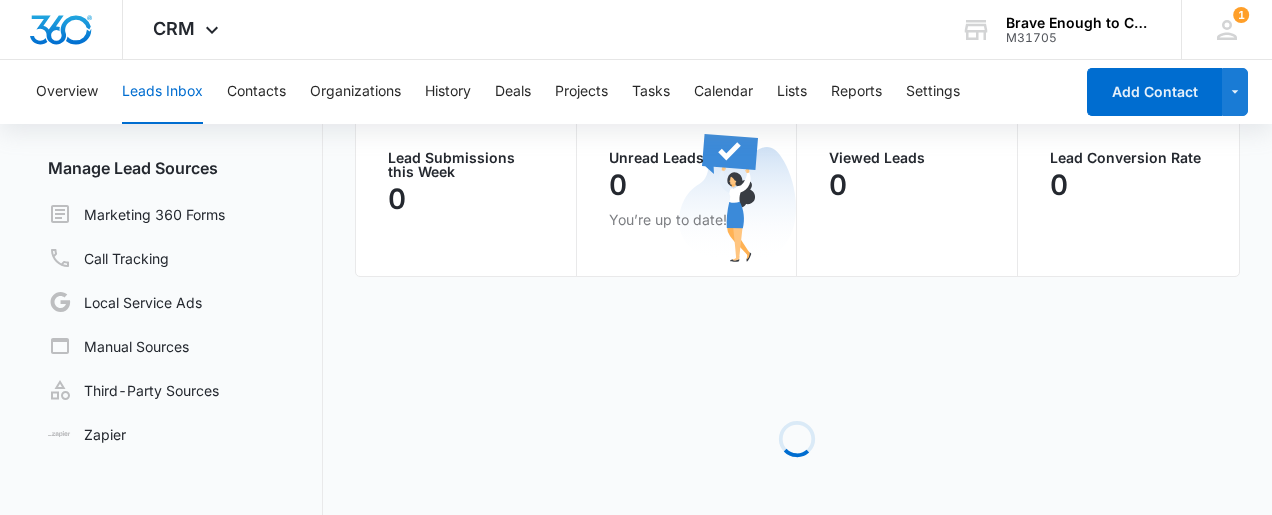 scroll, scrollTop: 169, scrollLeft: 0, axis: vertical 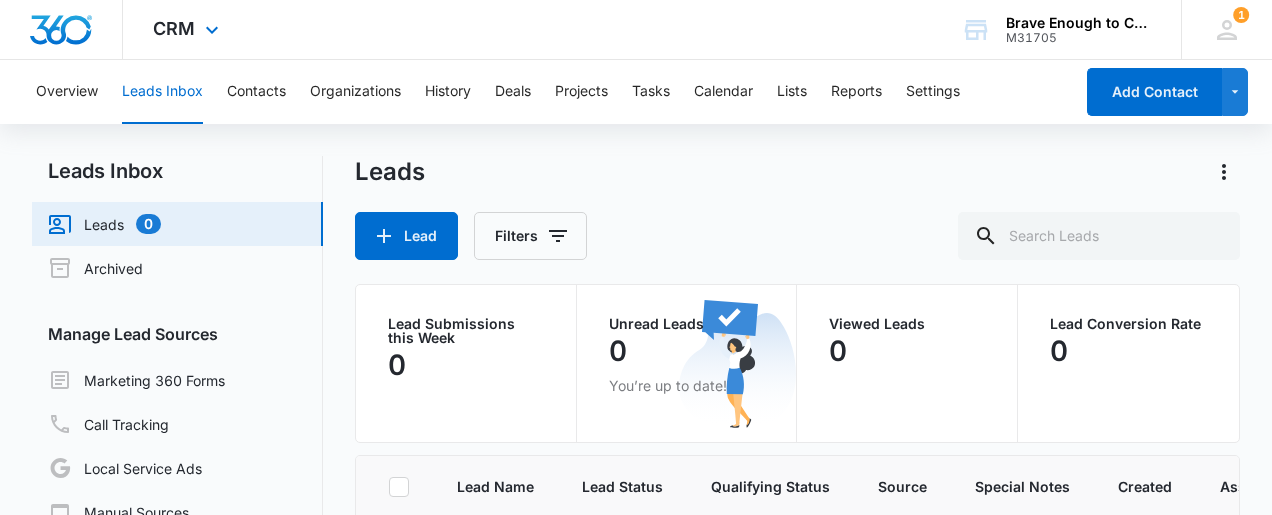 click at bounding box center (61, 30) 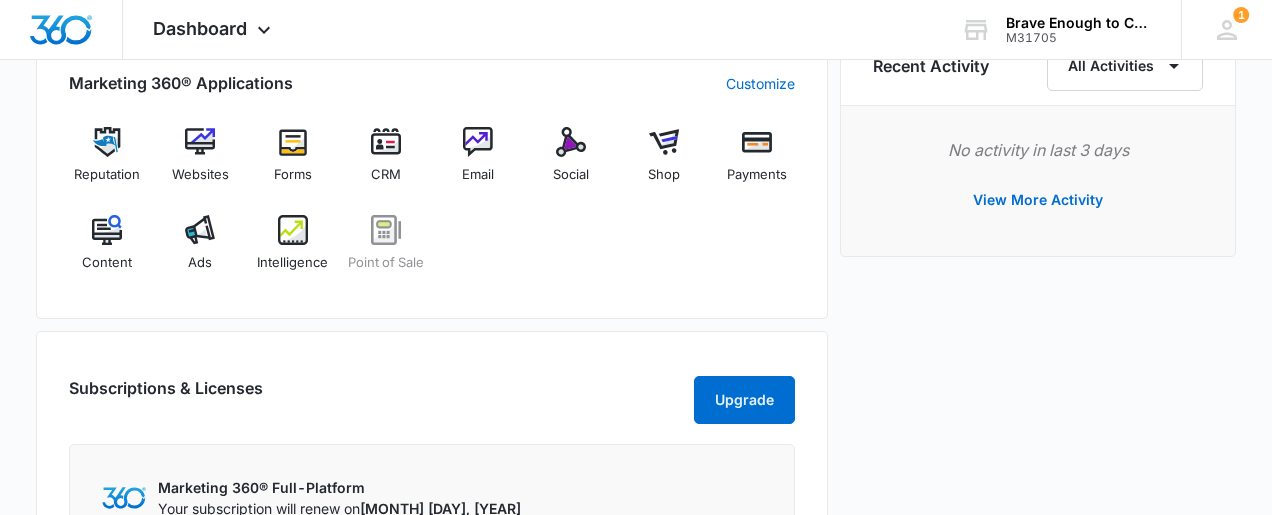 scroll, scrollTop: 790, scrollLeft: 0, axis: vertical 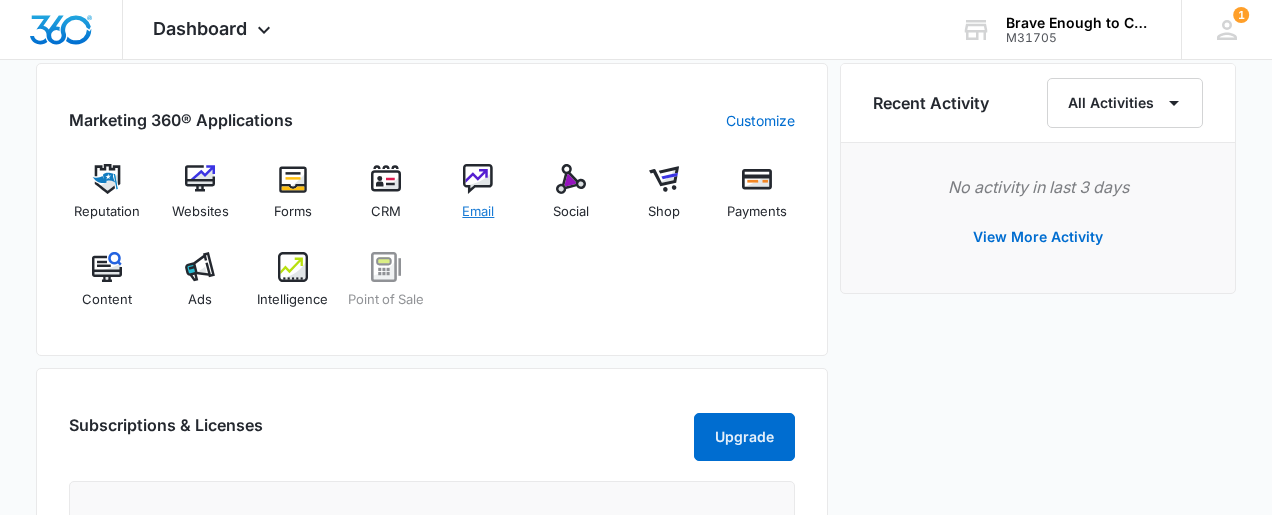 click at bounding box center (478, 179) 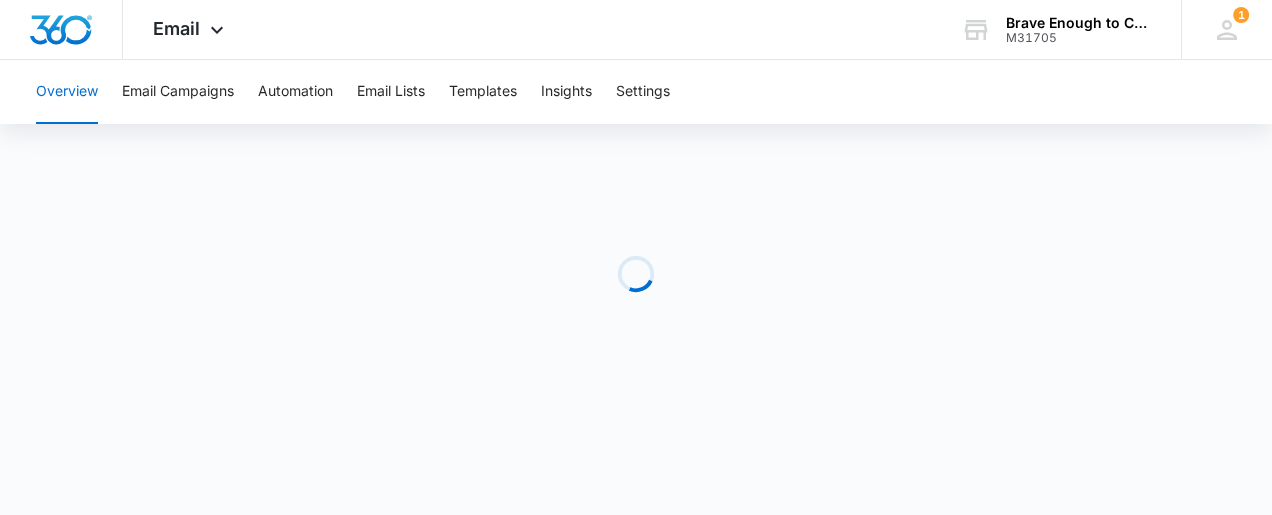 scroll, scrollTop: 0, scrollLeft: 0, axis: both 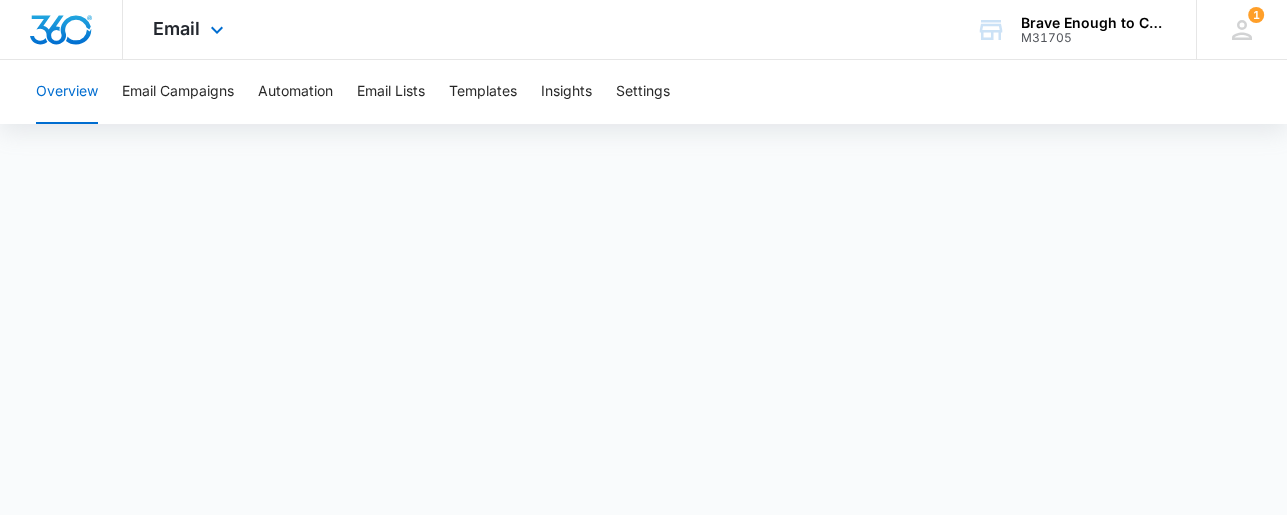 click at bounding box center (61, 30) 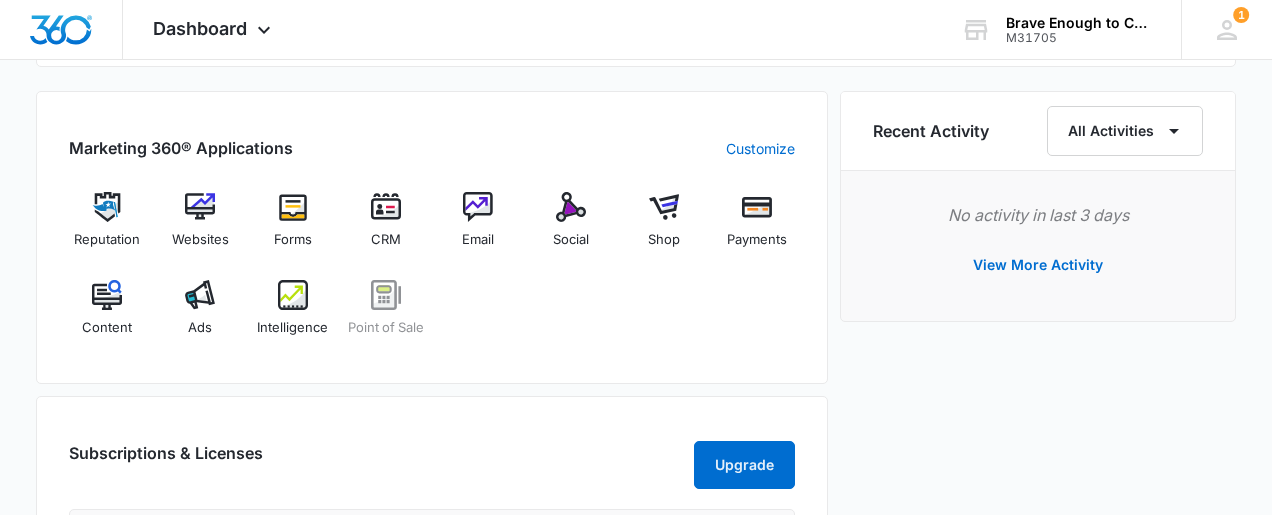 scroll, scrollTop: 794, scrollLeft: 0, axis: vertical 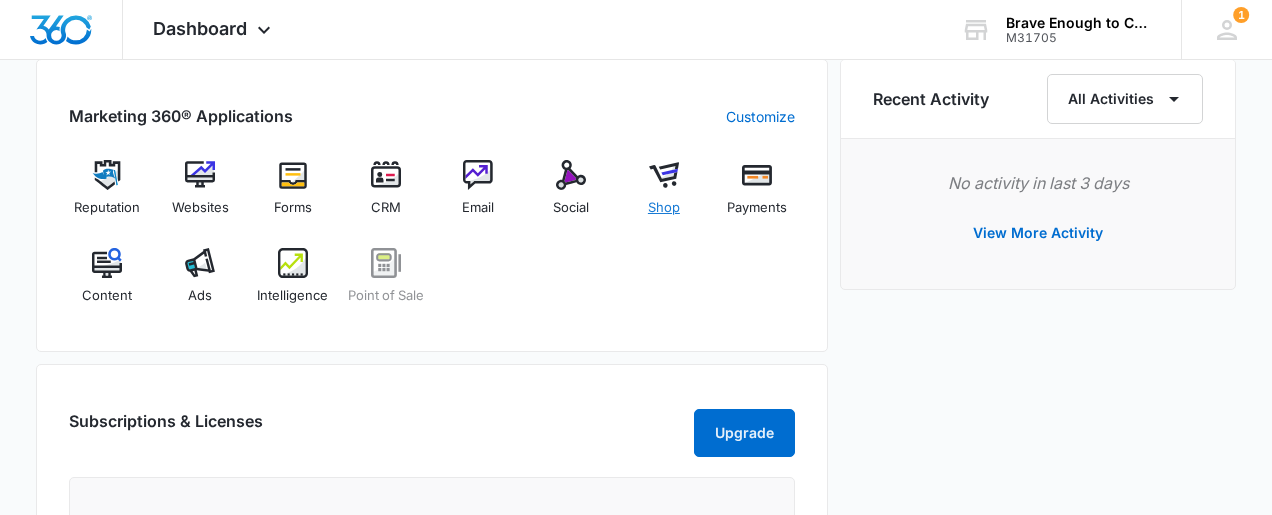click at bounding box center [664, 175] 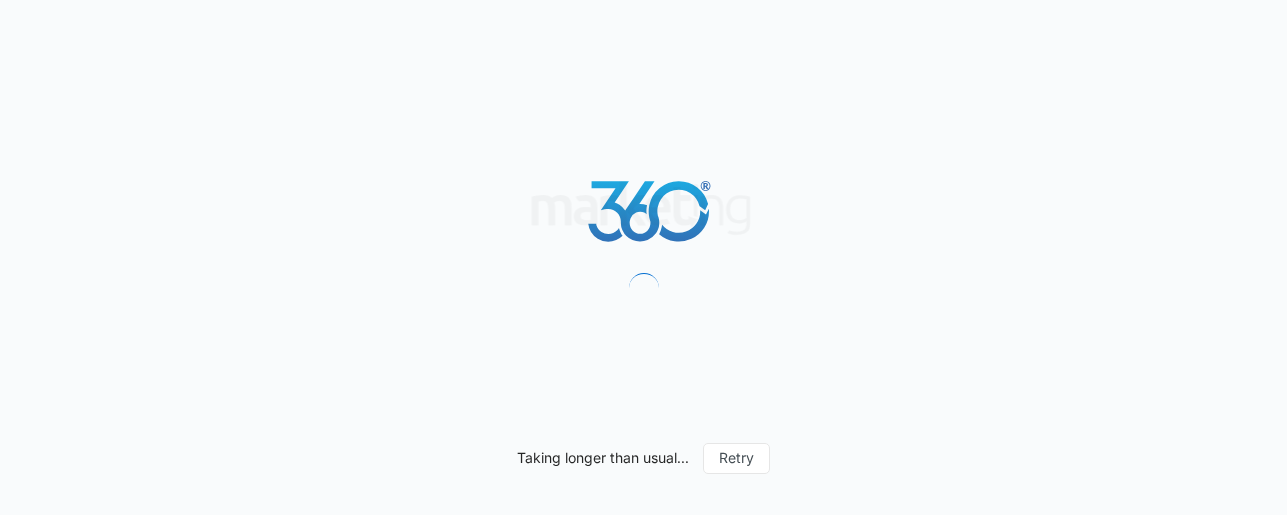 scroll, scrollTop: 0, scrollLeft: 0, axis: both 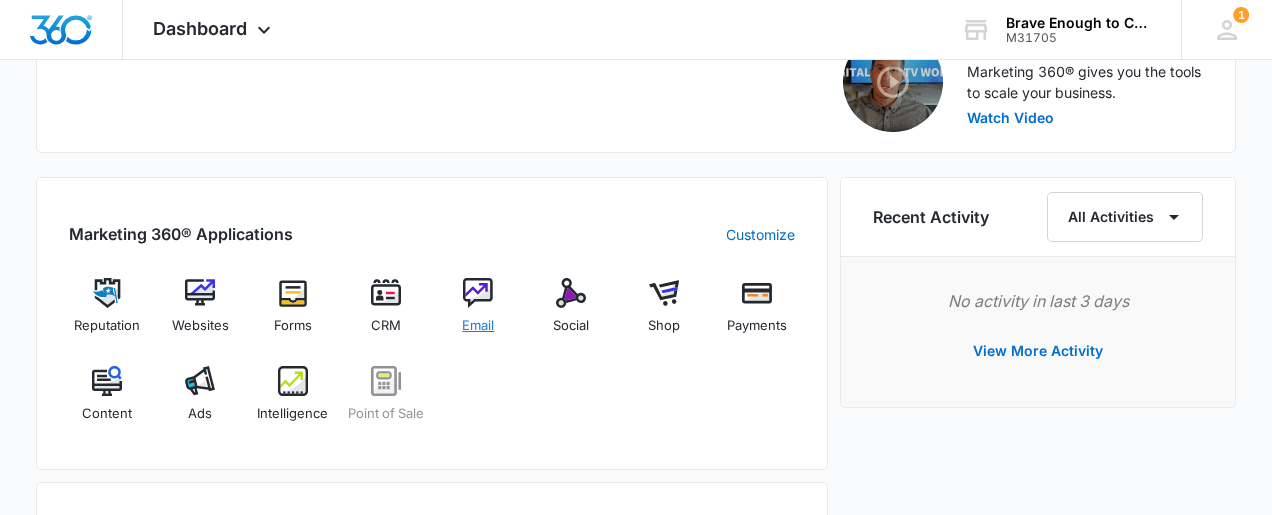 click at bounding box center (478, 293) 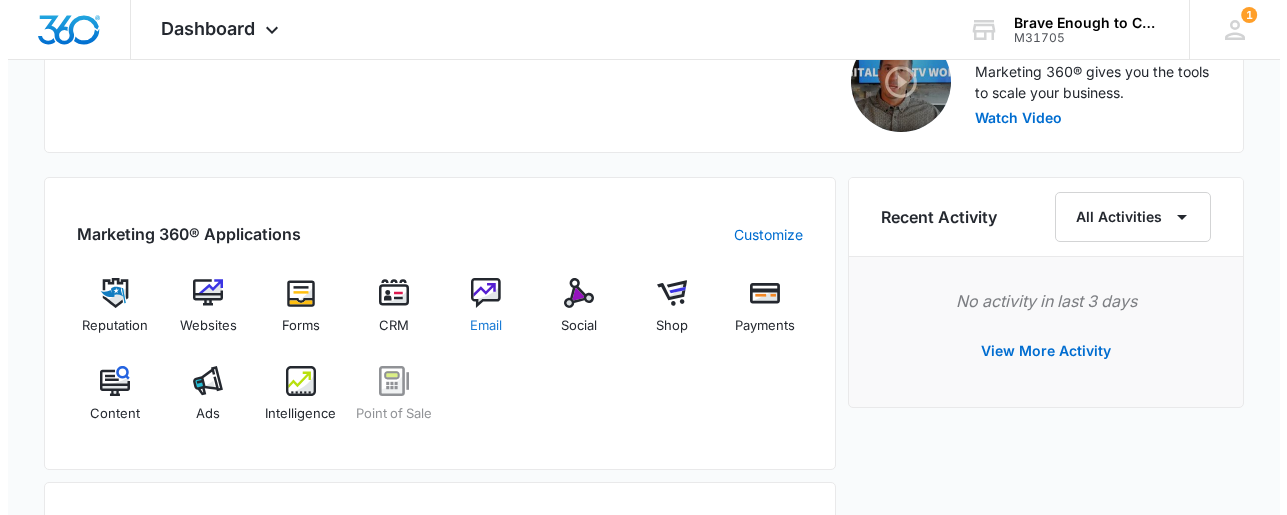 scroll, scrollTop: 0, scrollLeft: 0, axis: both 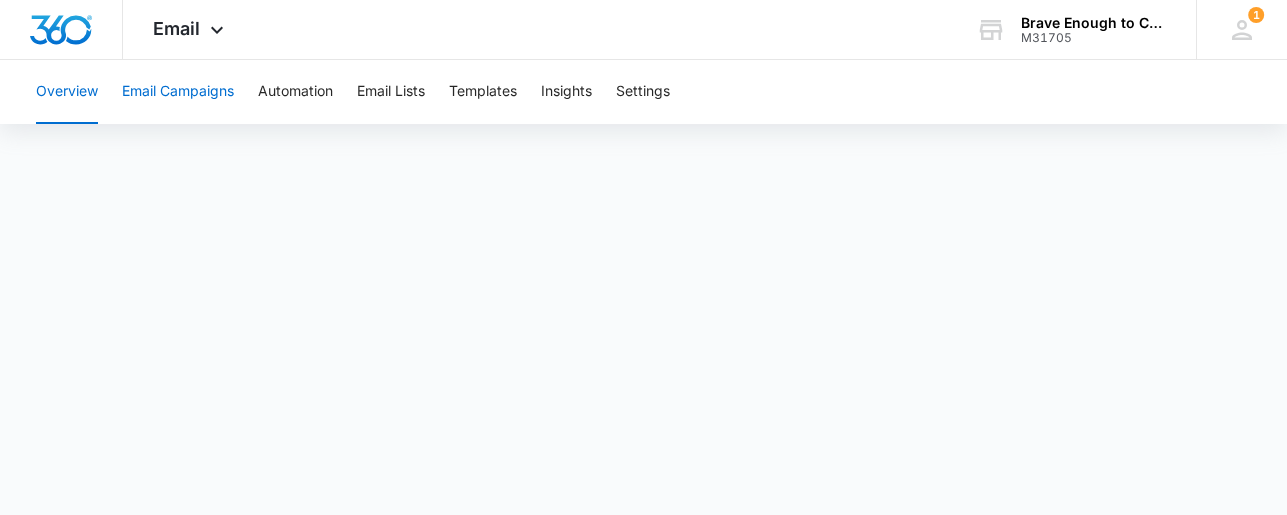 click on "Email Campaigns" at bounding box center [178, 92] 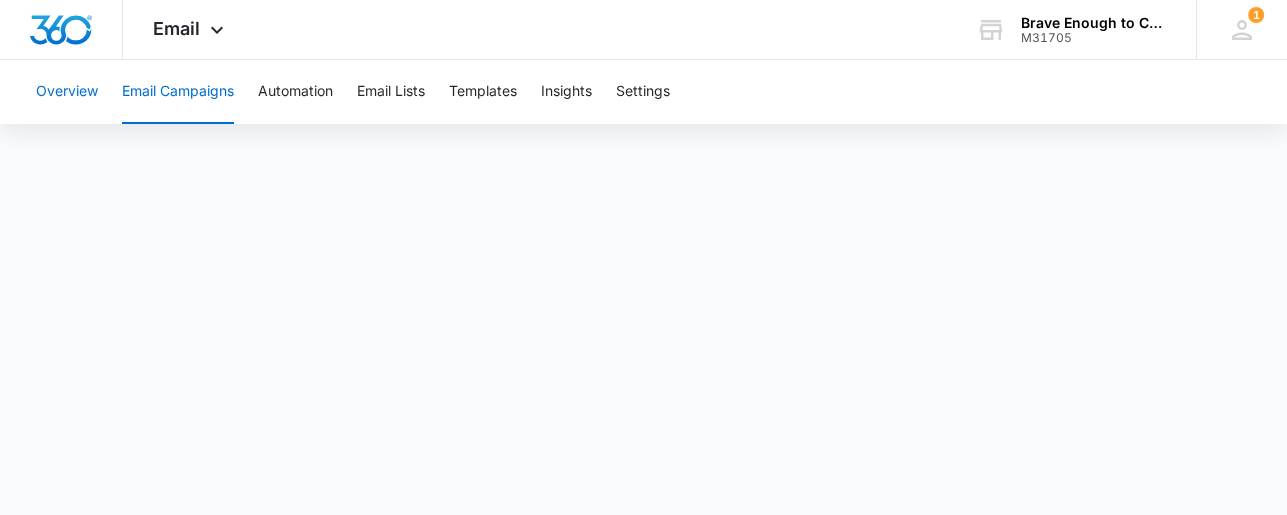 click on "Overview" at bounding box center [67, 92] 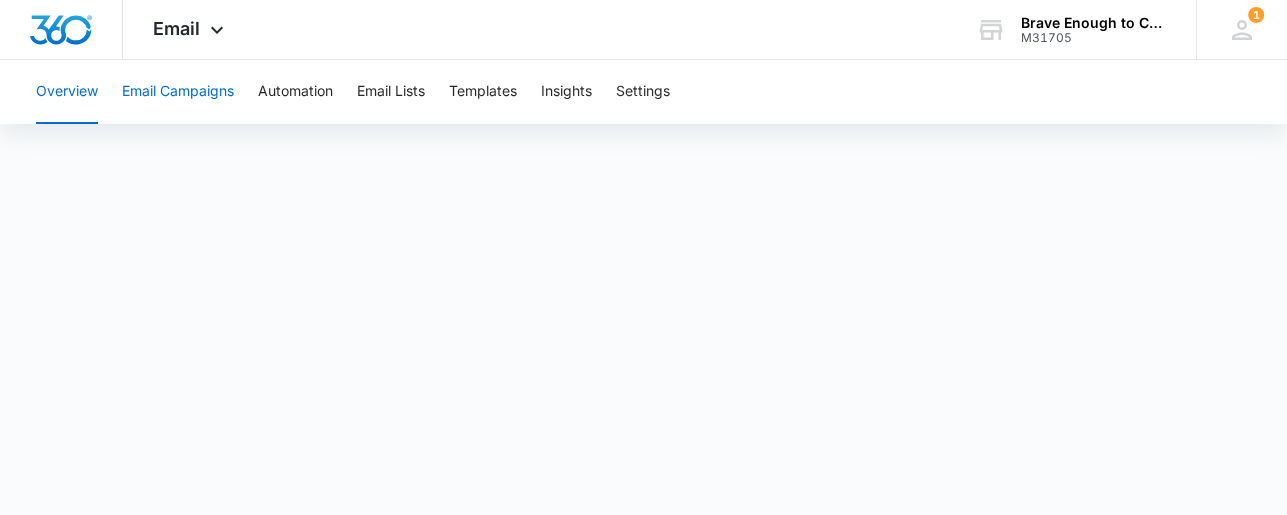 click on "Email Campaigns" at bounding box center (178, 92) 